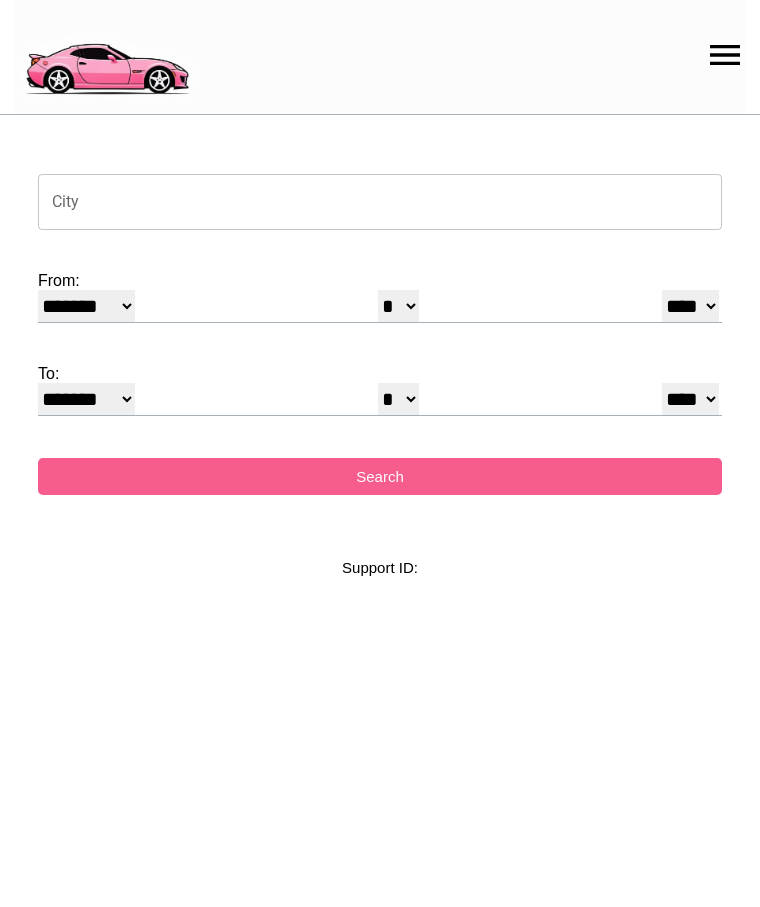 select on "*" 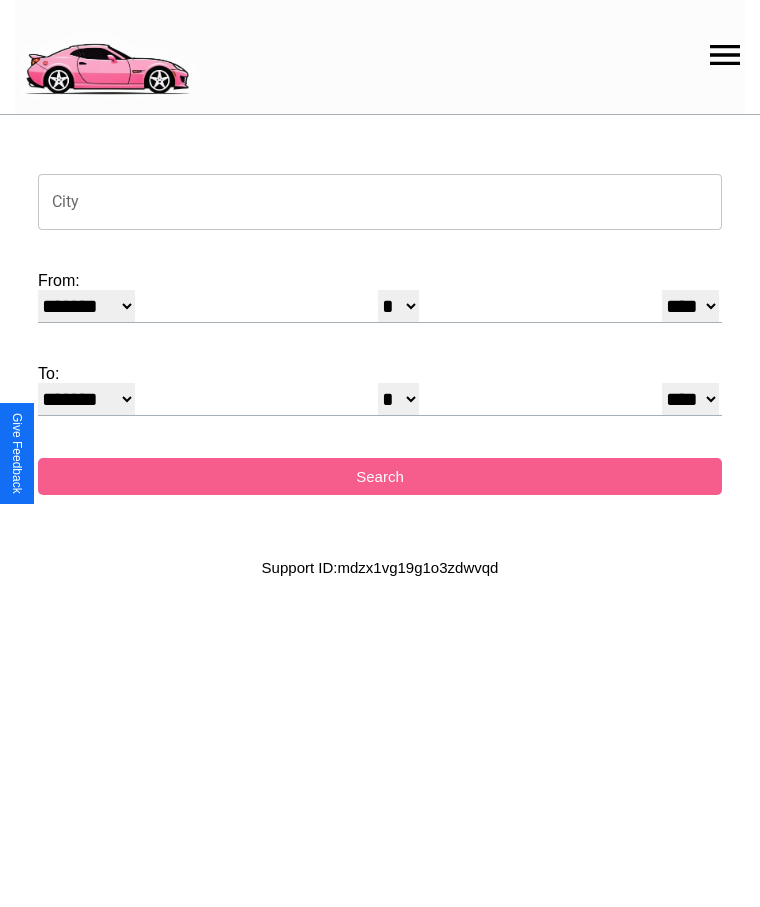 click 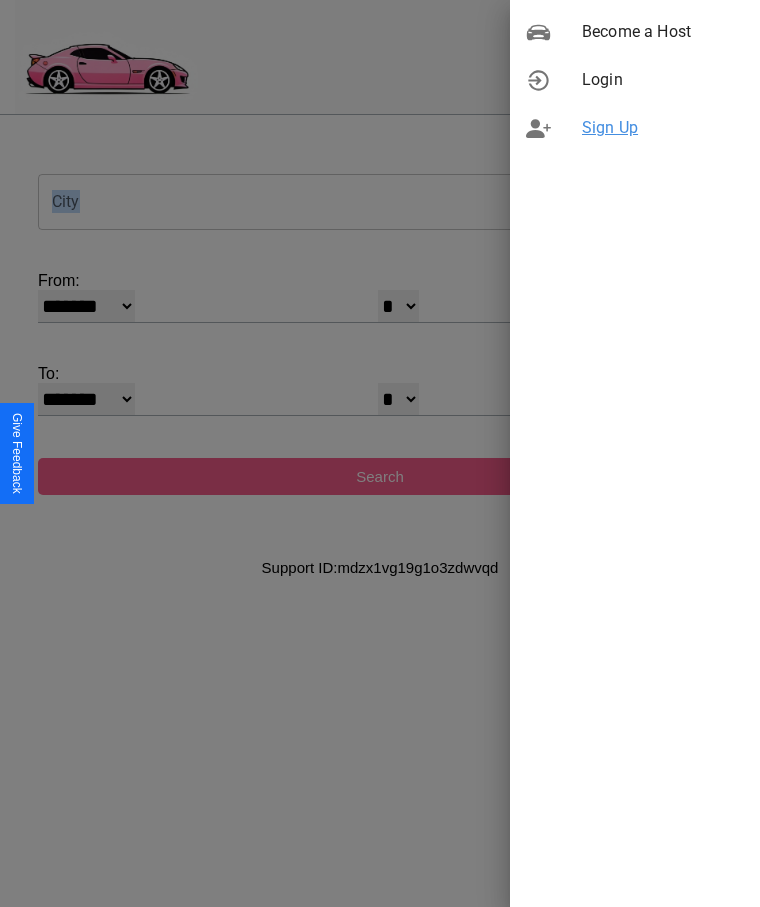 click on "Sign Up" at bounding box center [663, 128] 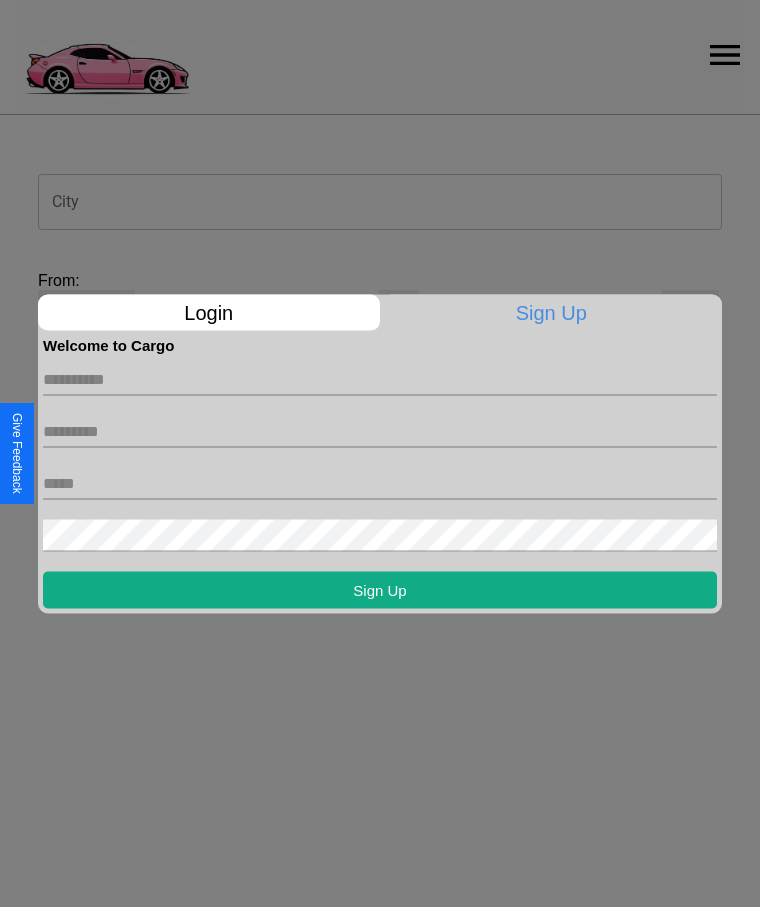 click at bounding box center (380, 379) 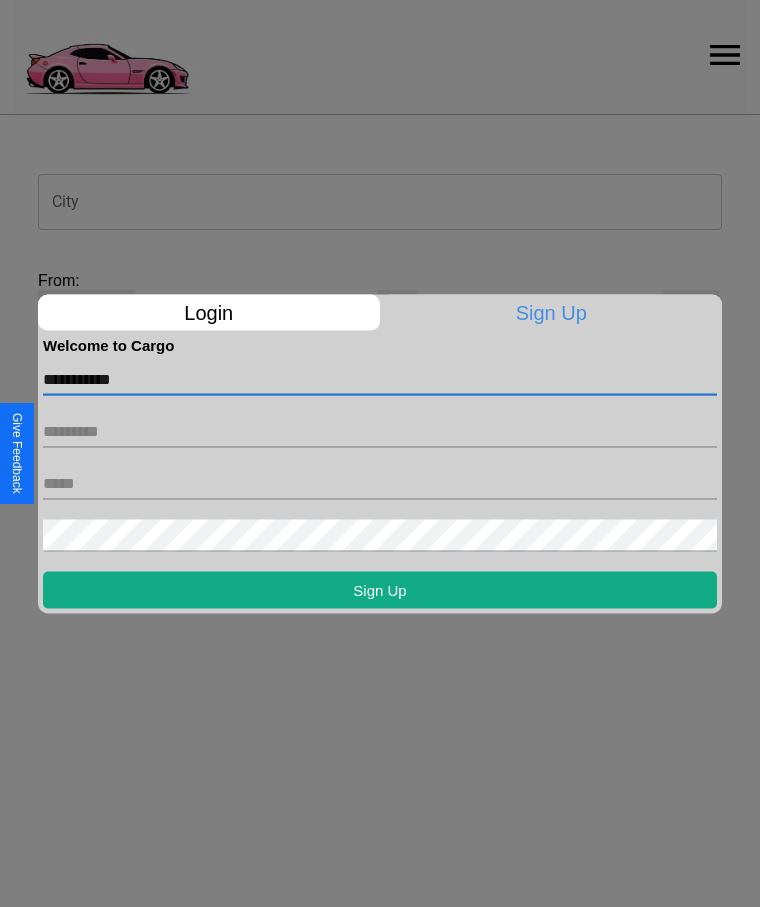 type on "**********" 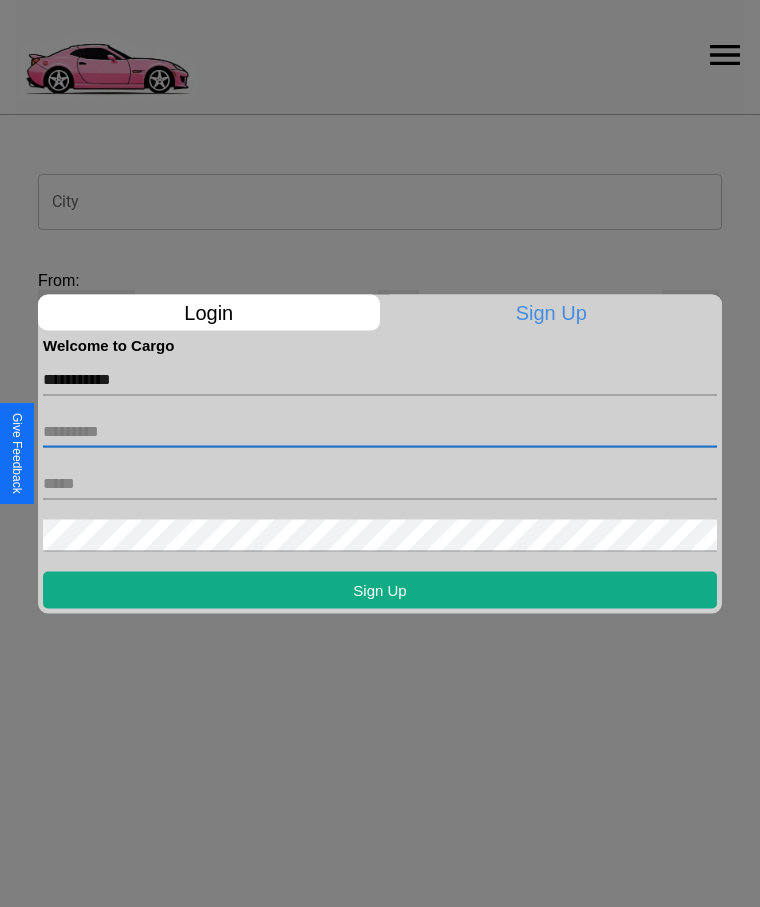 click at bounding box center (380, 431) 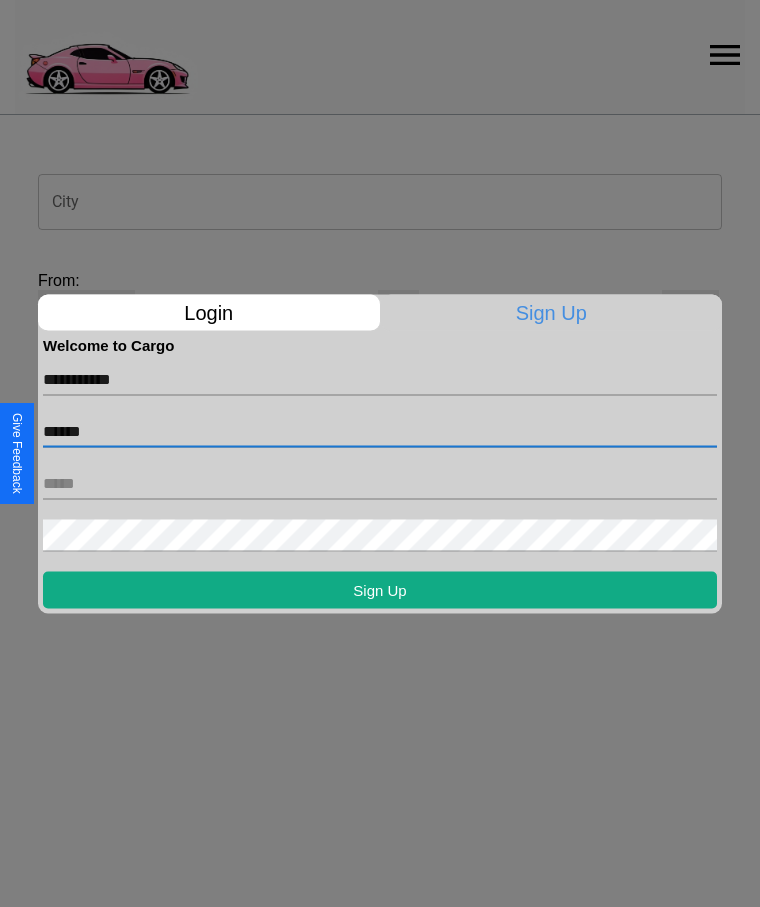 type on "******" 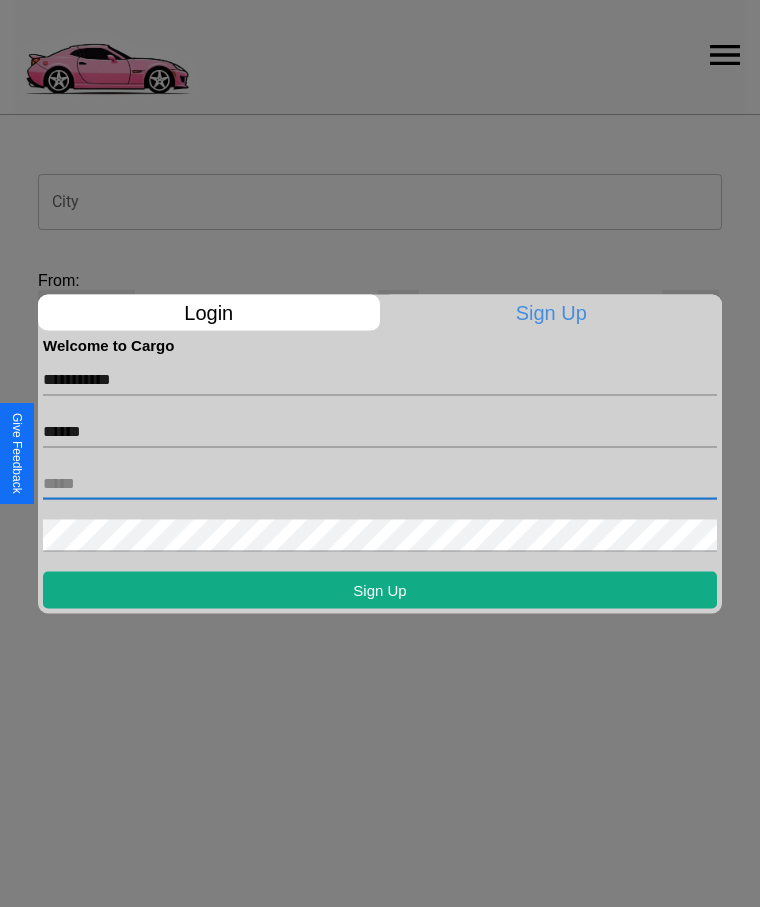 click at bounding box center (380, 483) 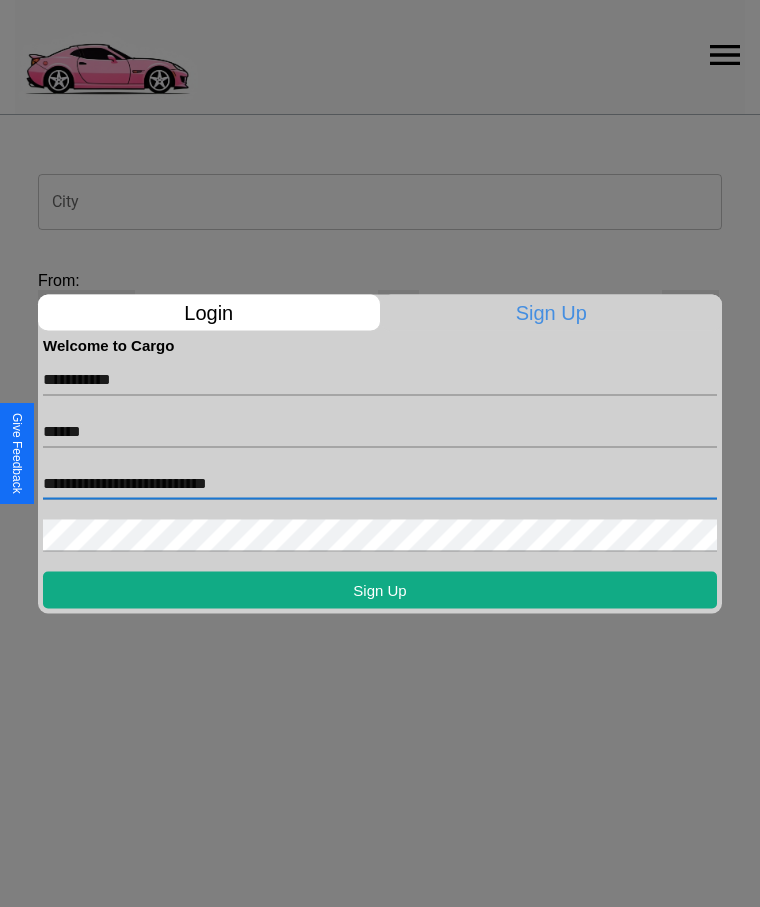 type on "**********" 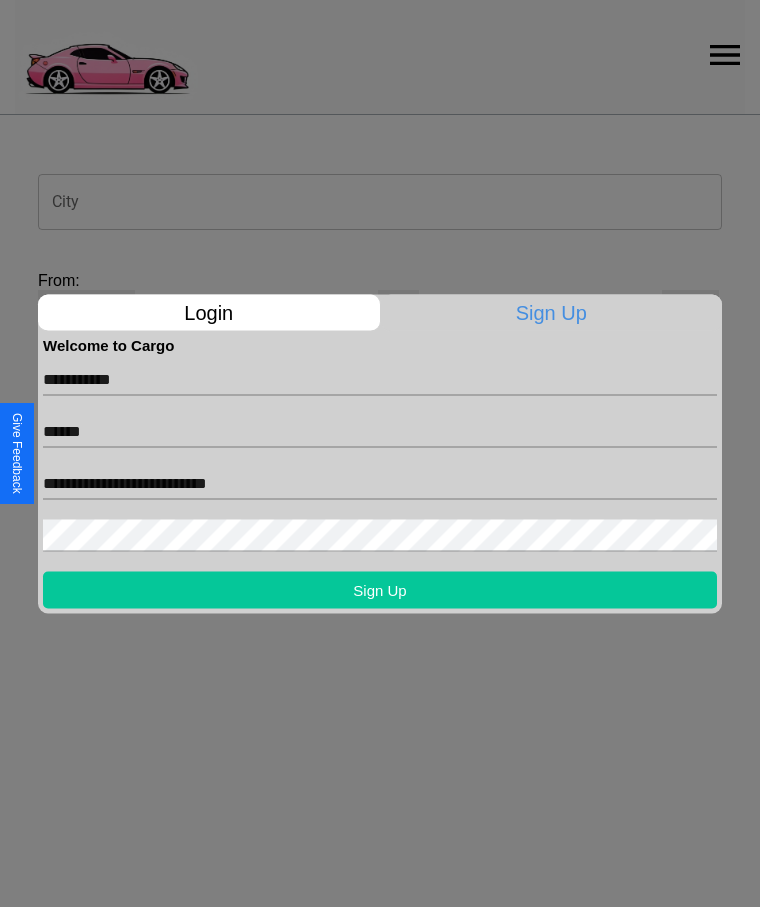 click on "Sign Up" at bounding box center (380, 589) 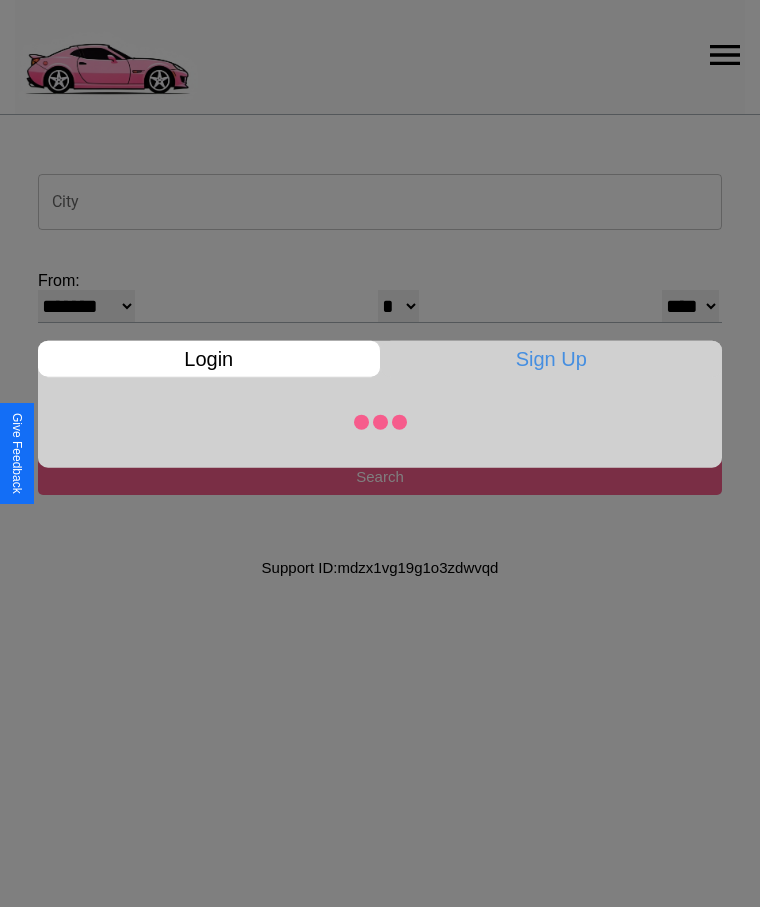 select on "*" 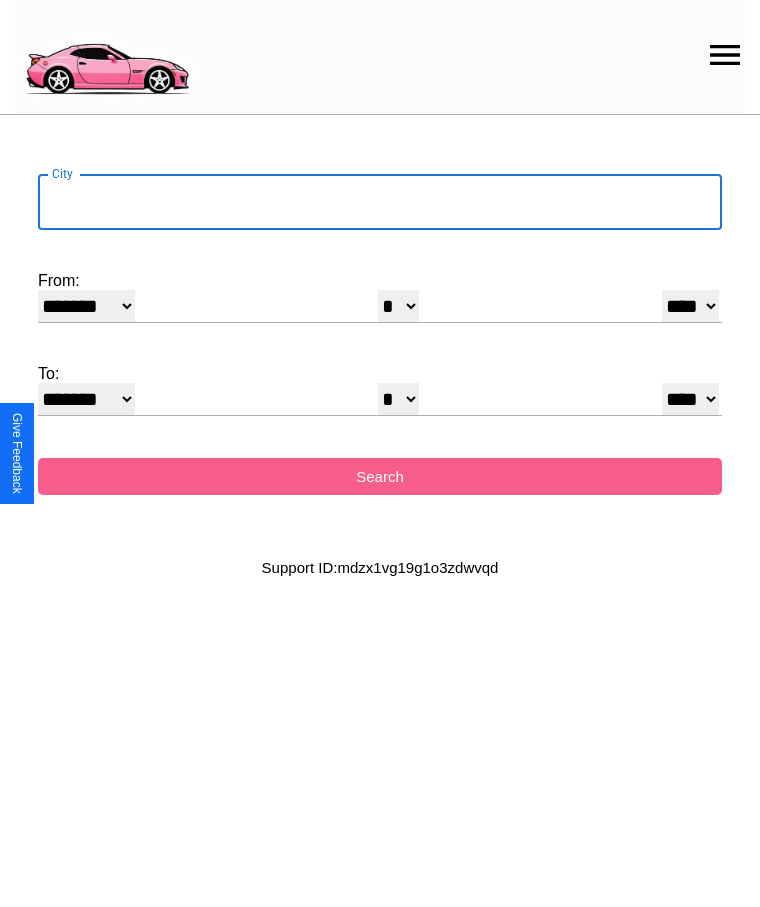 click on "City" at bounding box center (380, 202) 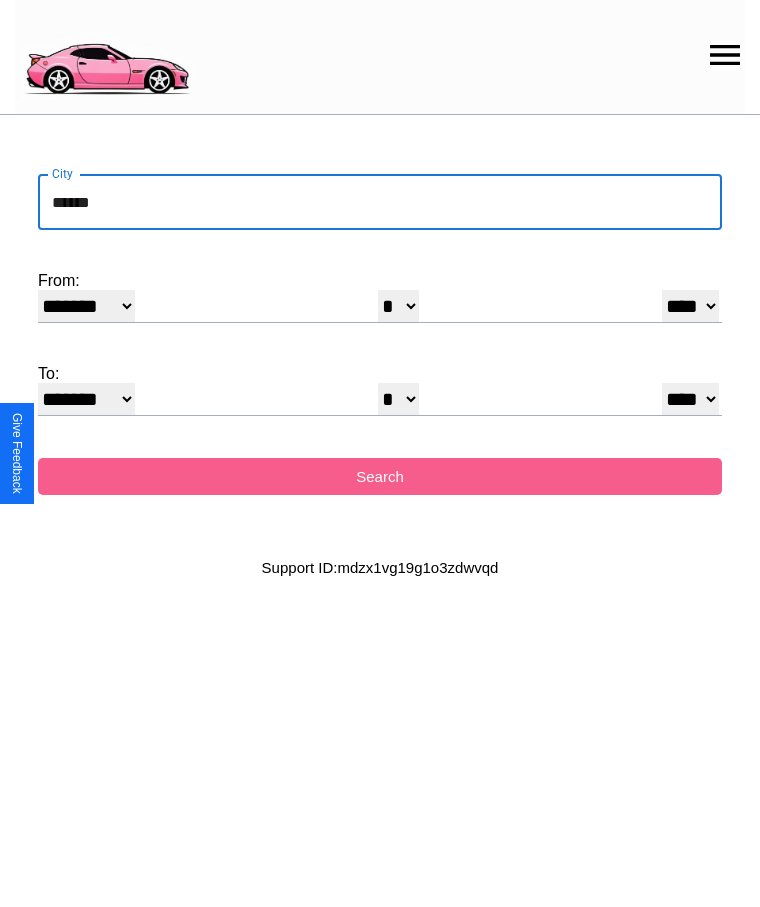 type on "******" 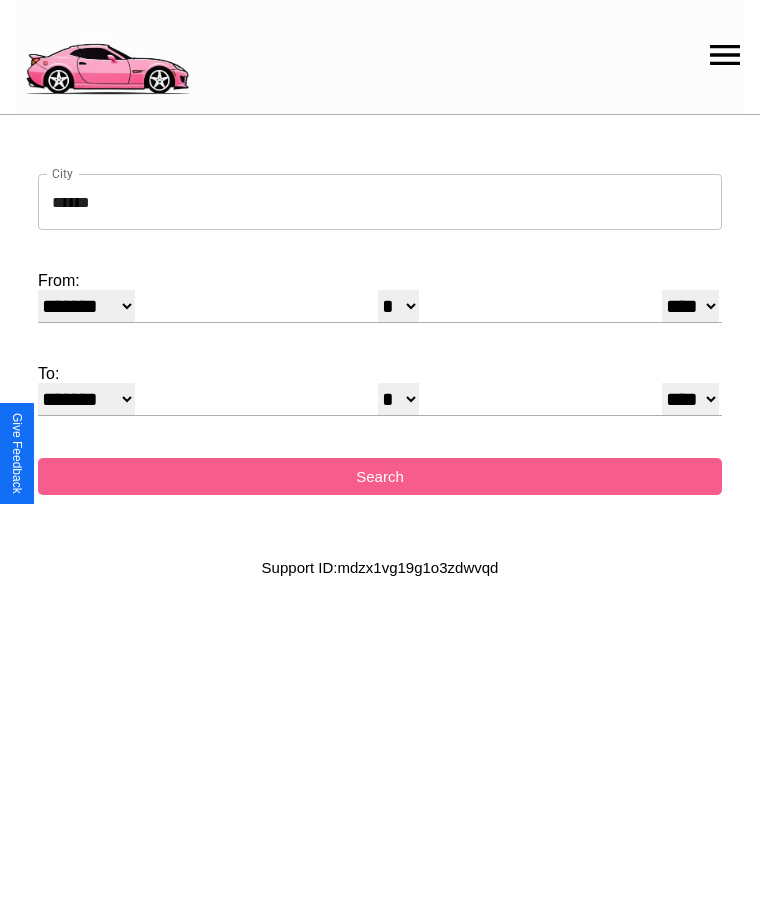 click on "******* ******** ***** ***** *** **** **** ****** ********* ******* ******** ********" at bounding box center [86, 306] 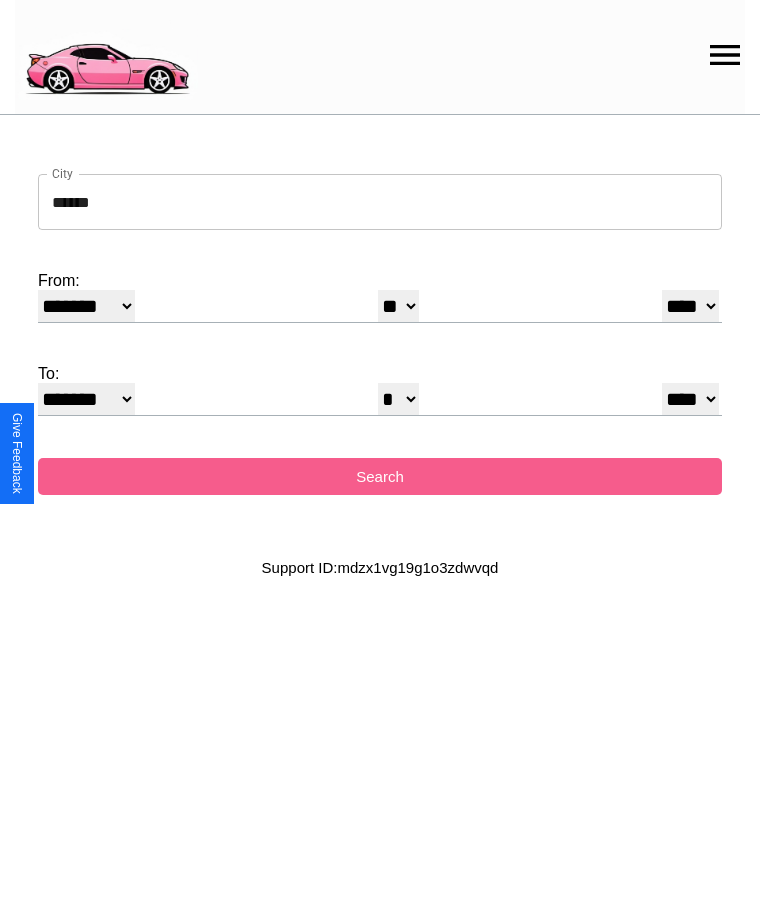 click on "**** **** **** **** **** **** **** **** **** ****" at bounding box center (690, 306) 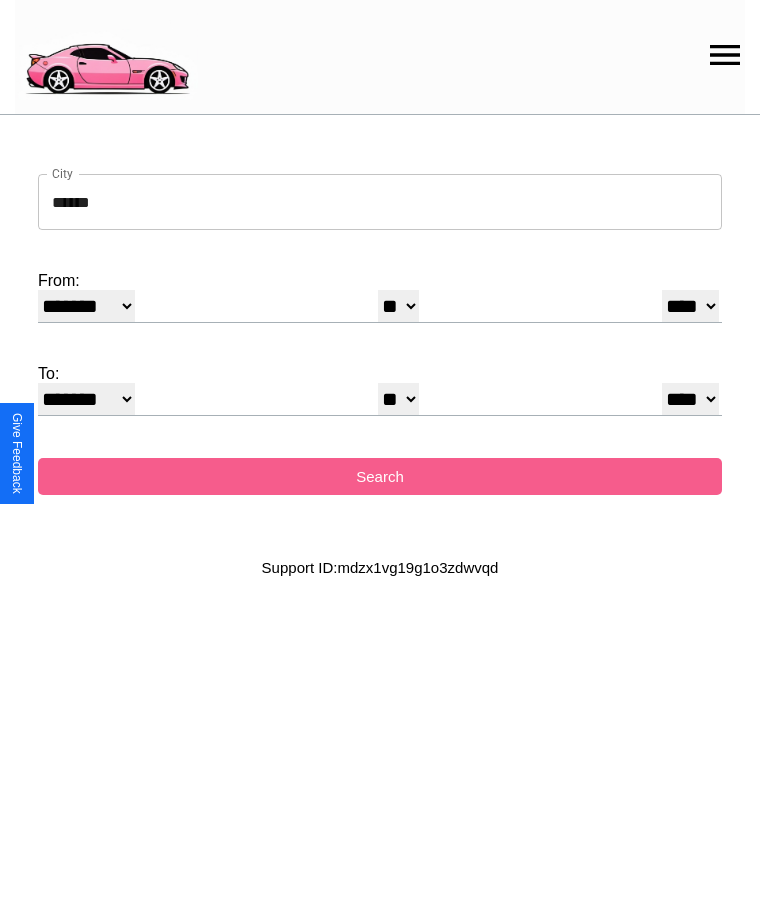 click on "* * * * * * * * * ** ** ** ** ** ** ** ** ** ** ** ** ** ** ** ** ** ** **" at bounding box center [398, 399] 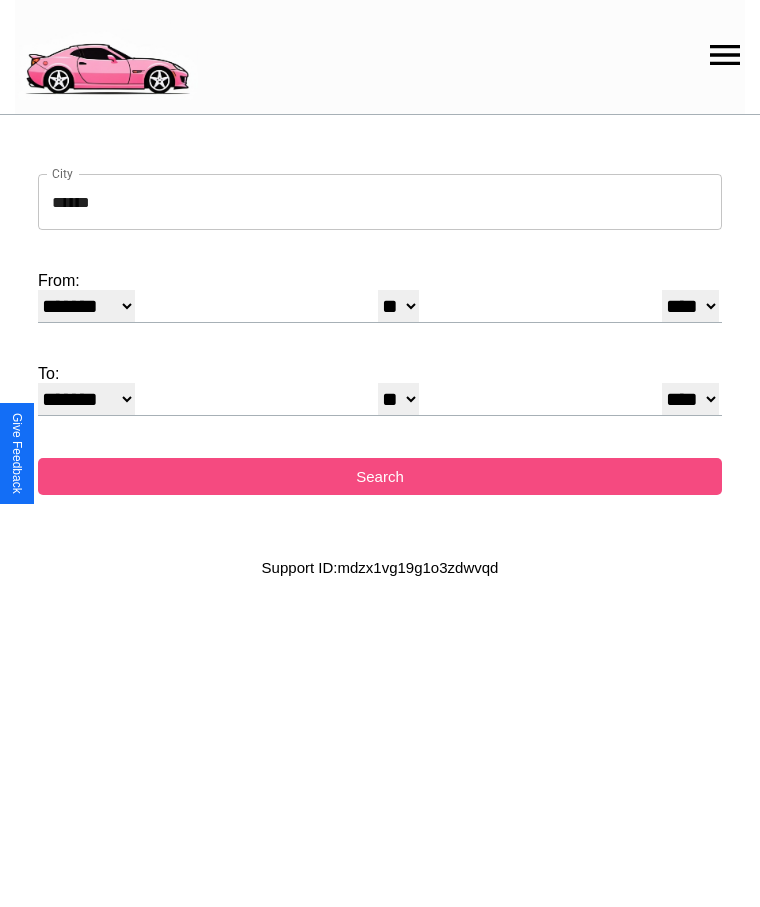 click on "Search" at bounding box center (380, 476) 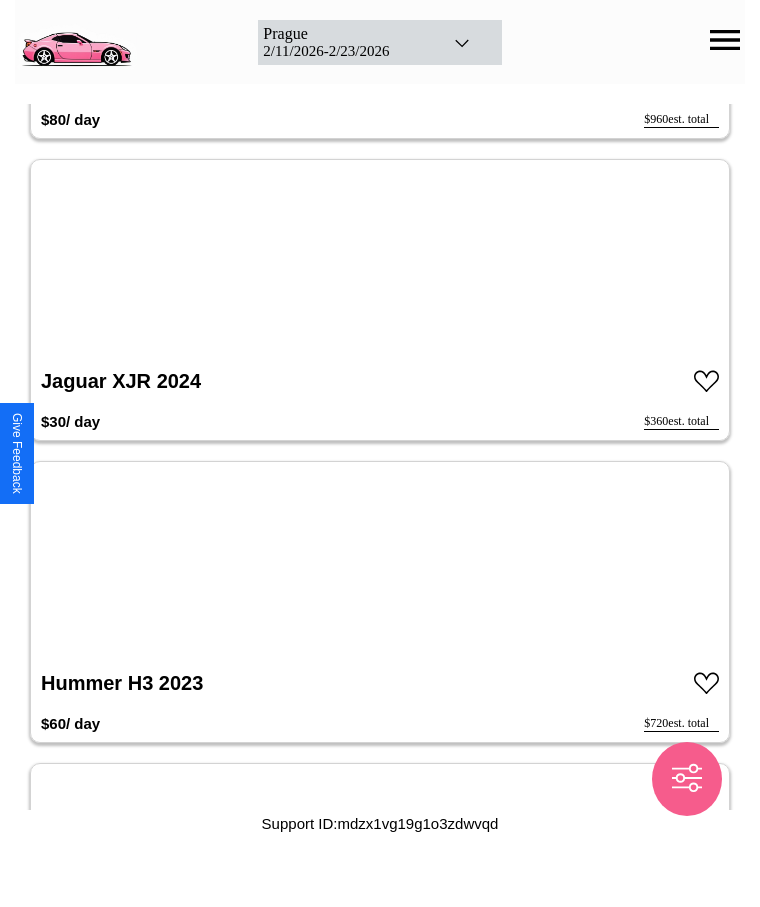 scroll, scrollTop: 7670, scrollLeft: 0, axis: vertical 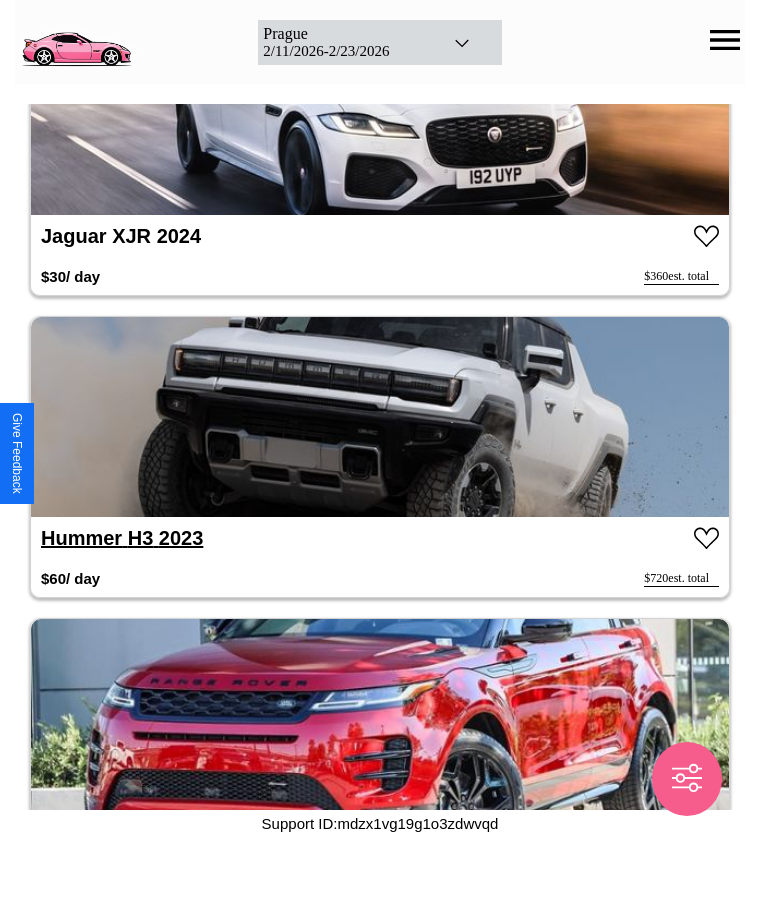click on "Hummer   H3   2023" at bounding box center [122, 538] 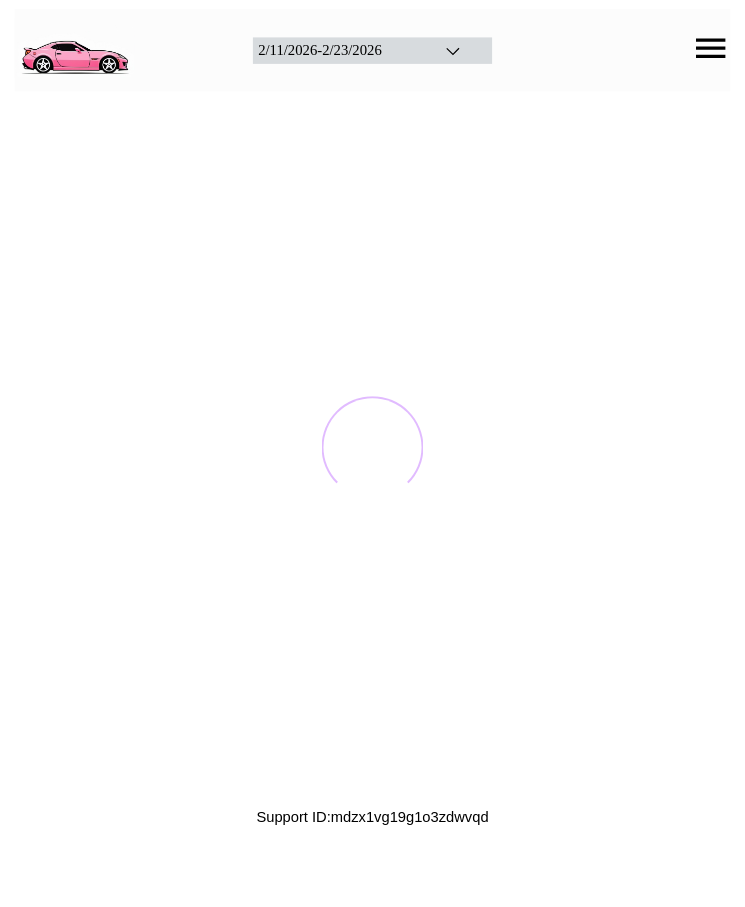 scroll, scrollTop: 0, scrollLeft: 0, axis: both 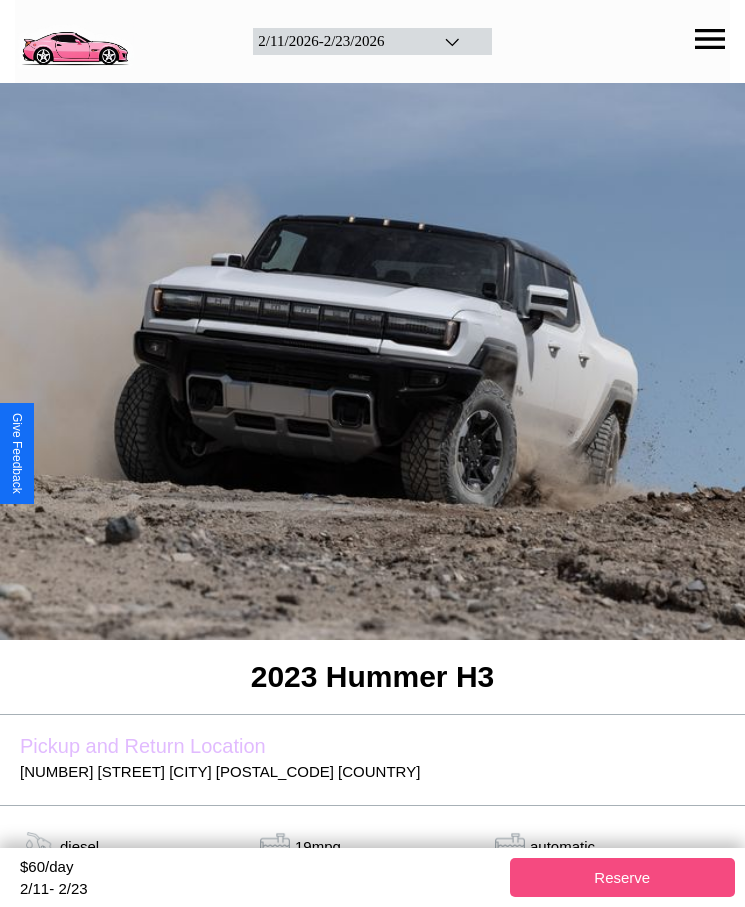 click on "Reserve" at bounding box center (623, 877) 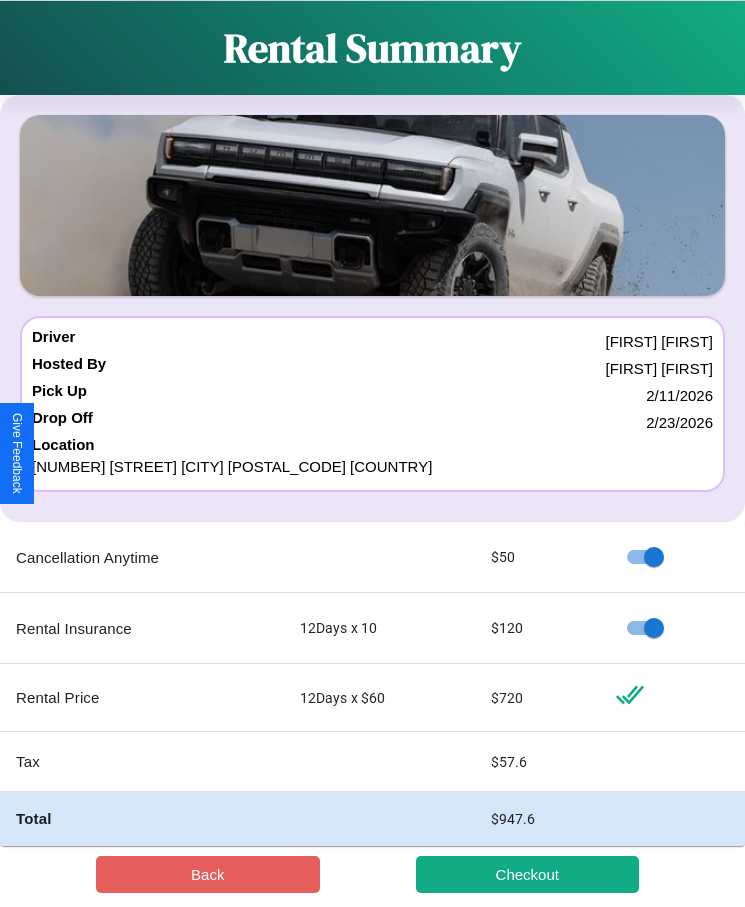 scroll, scrollTop: 23, scrollLeft: 0, axis: vertical 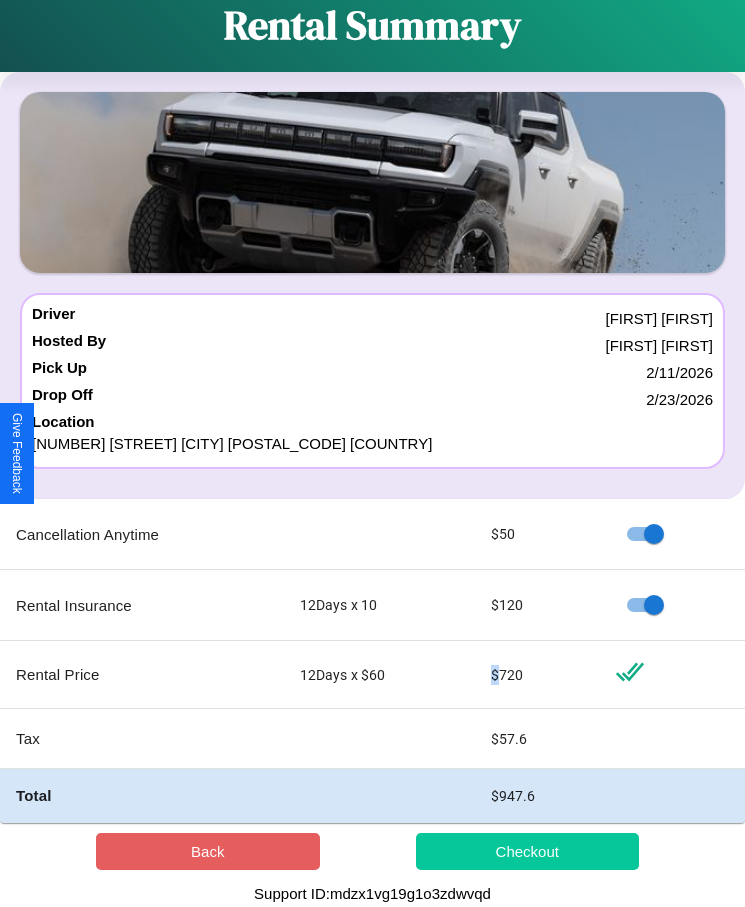 click on "Checkout" at bounding box center (528, 851) 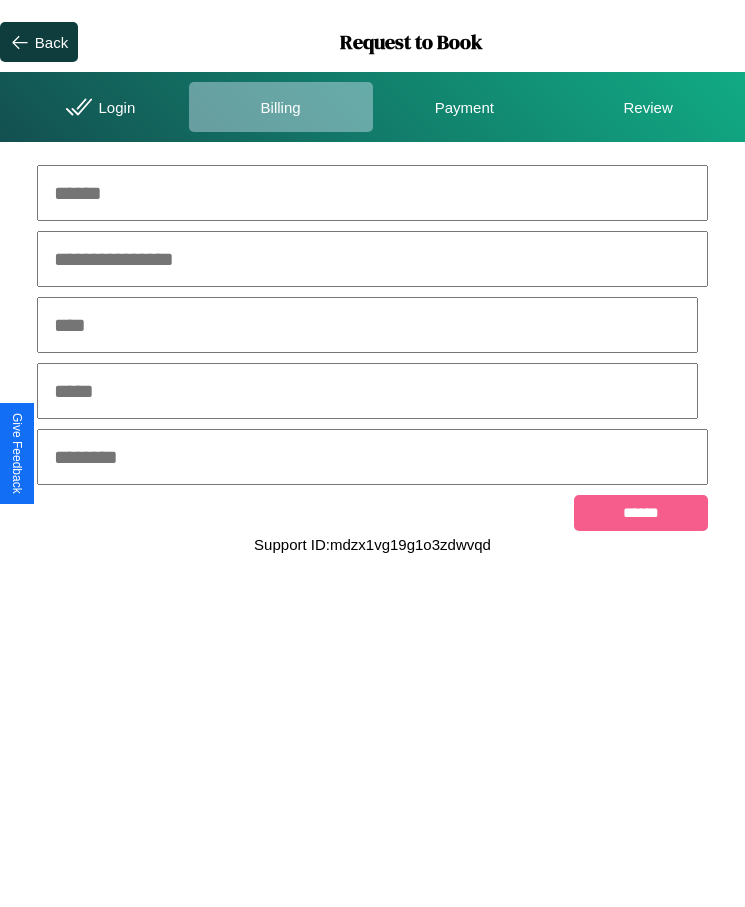 scroll, scrollTop: 0, scrollLeft: 0, axis: both 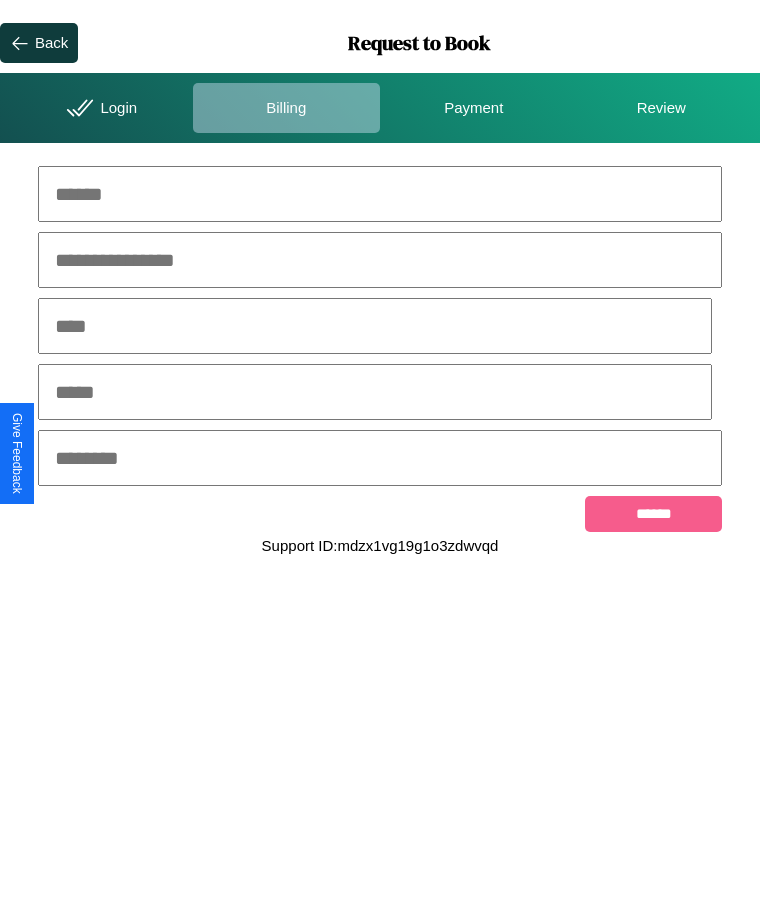 click at bounding box center [380, 194] 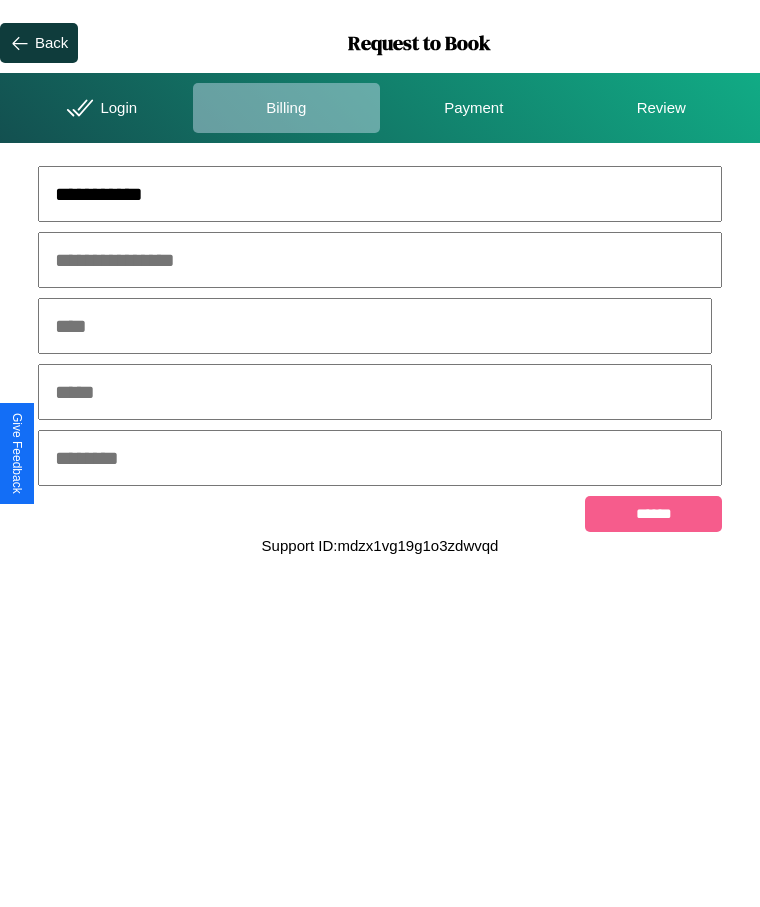 type on "**********" 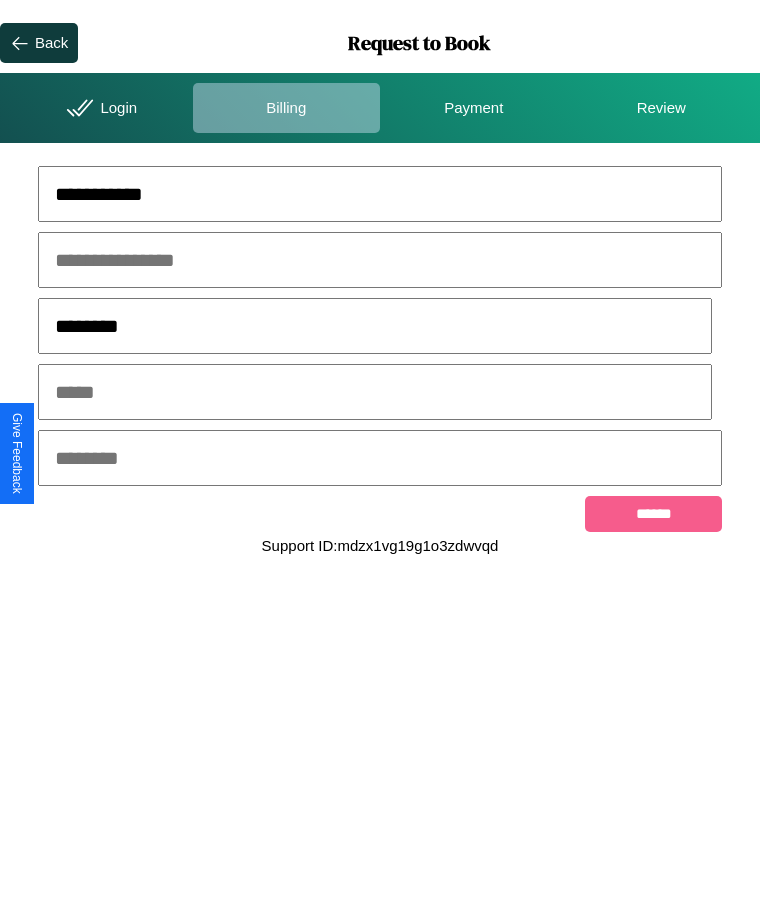 type on "********" 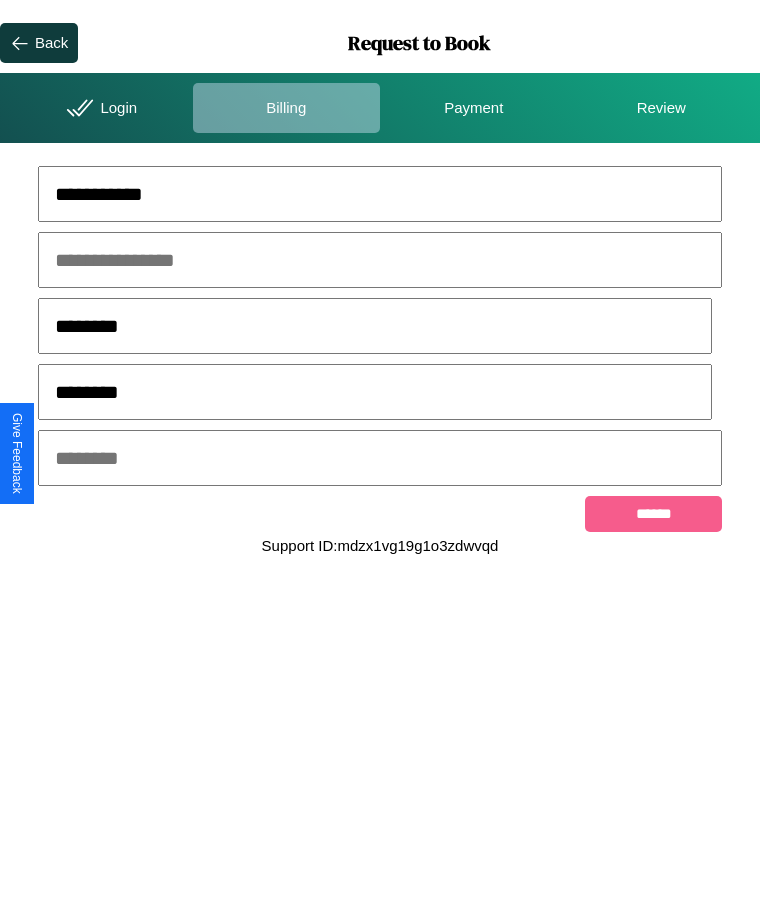 type on "********" 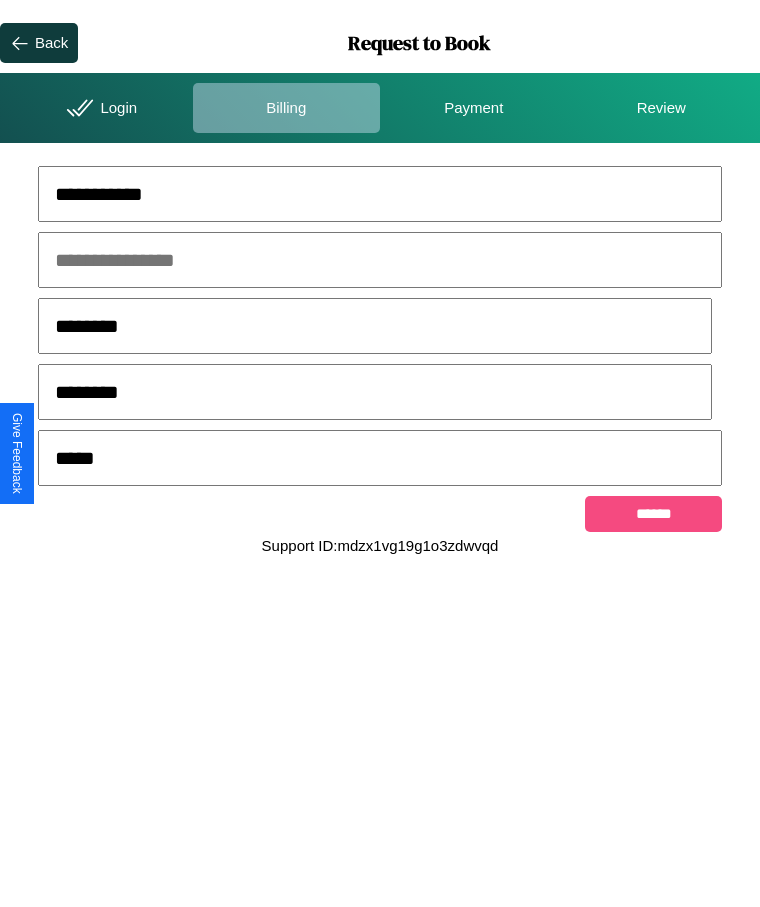 type on "*****" 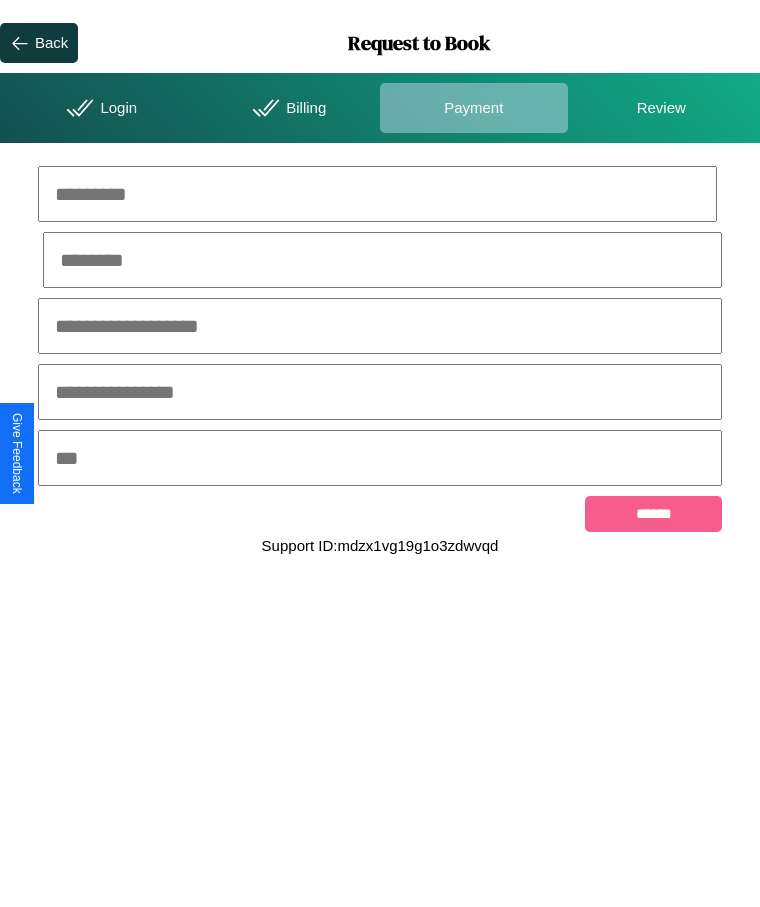 click at bounding box center [377, 194] 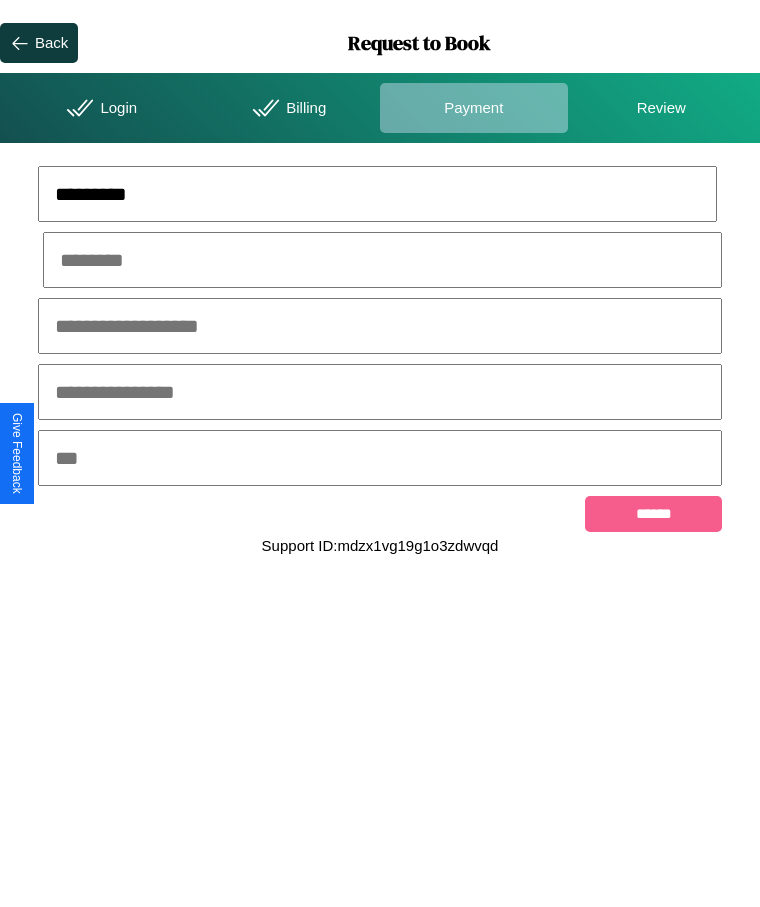 type on "*********" 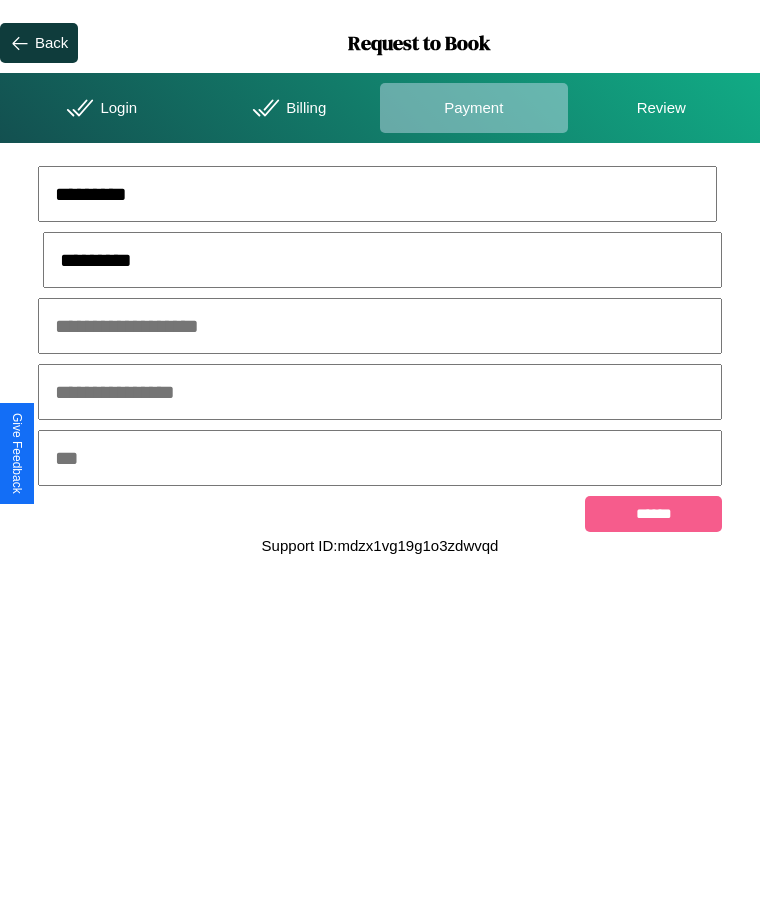 type on "*********" 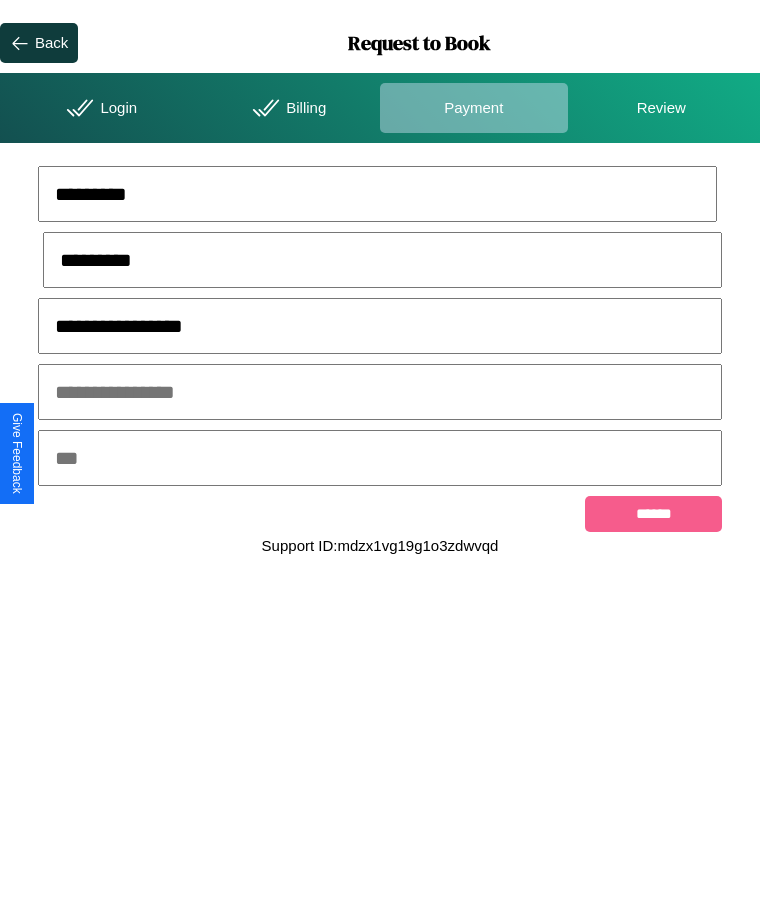 type on "**********" 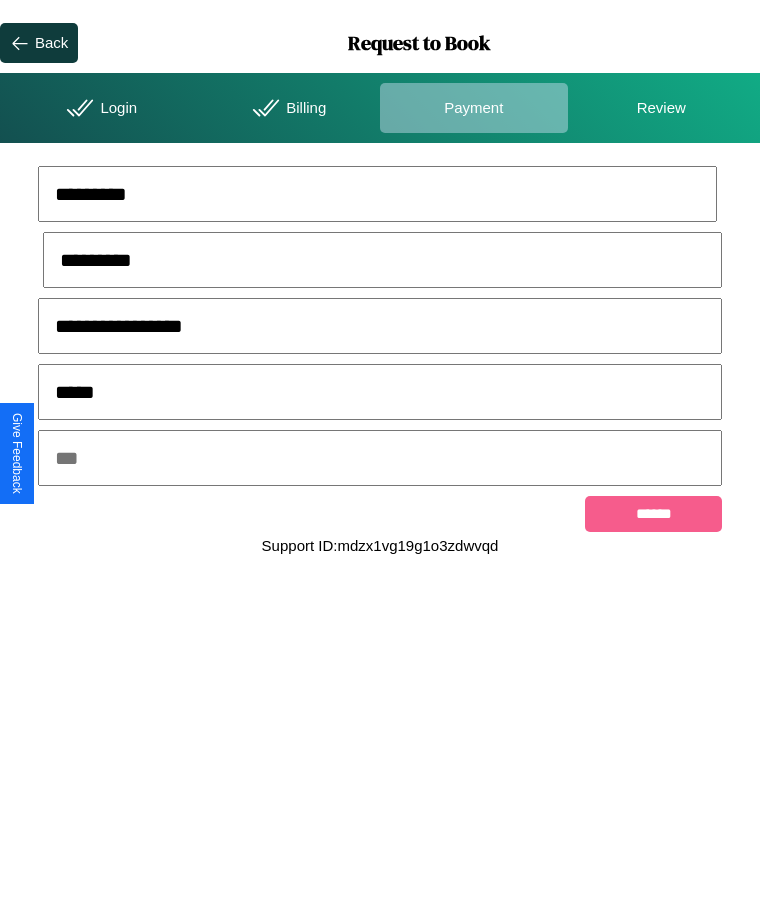 type on "*****" 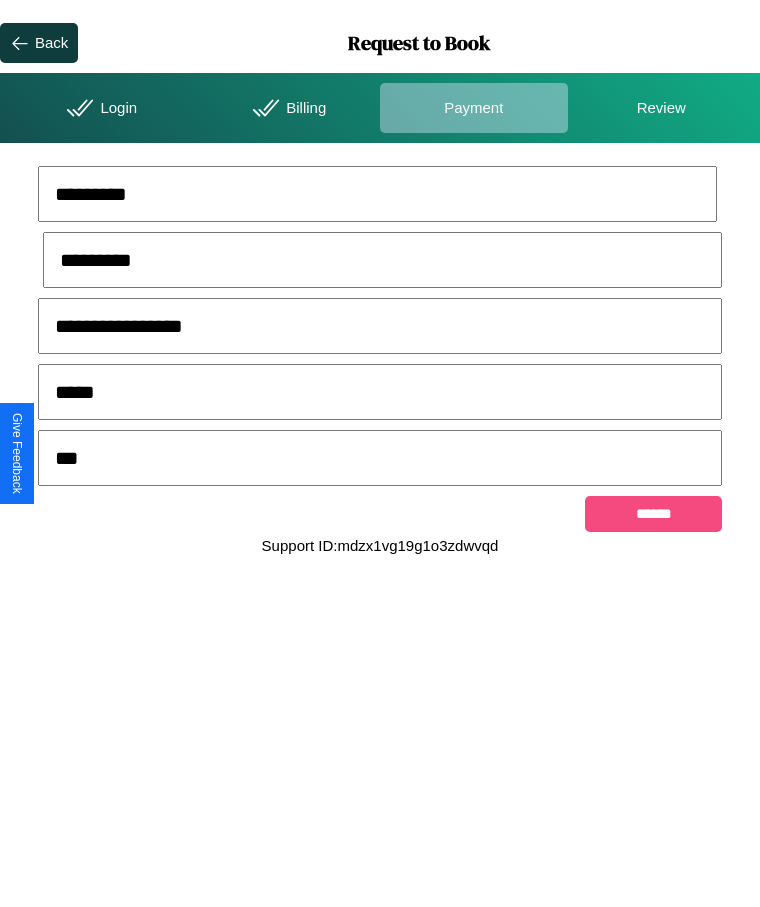type on "***" 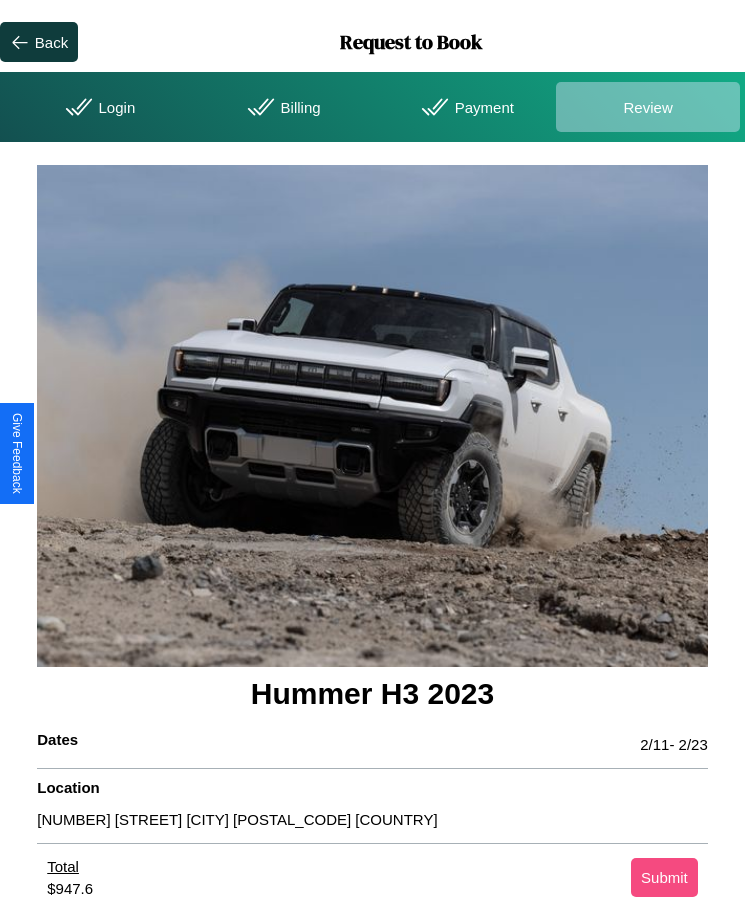click on "Submit" at bounding box center [664, 877] 